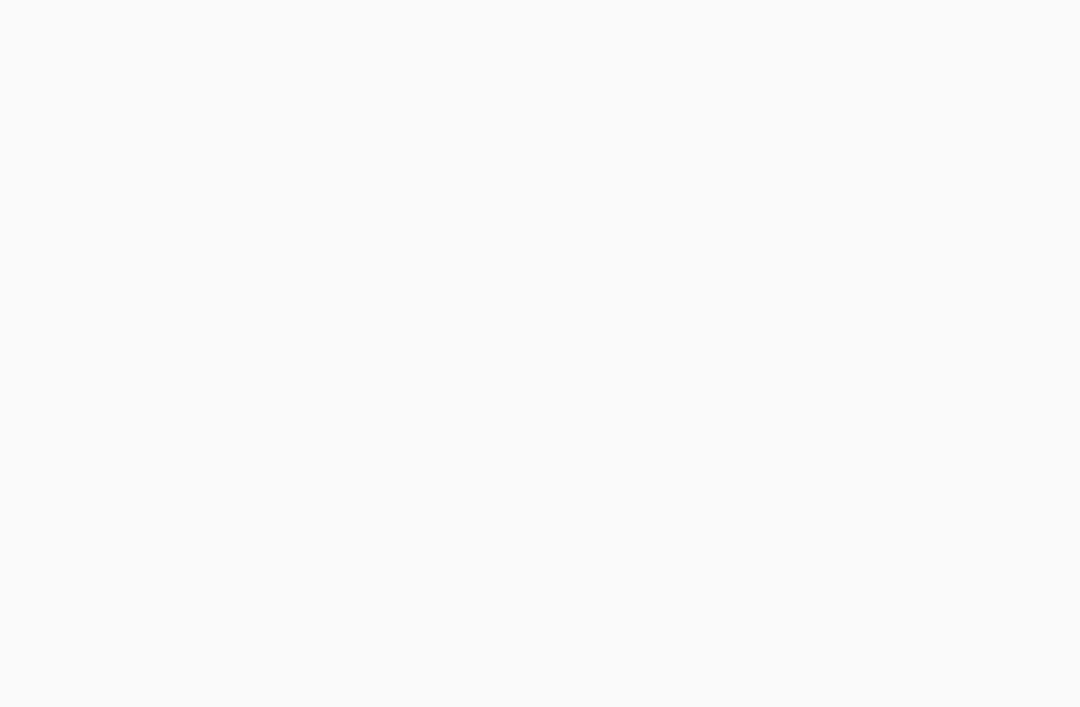 scroll, scrollTop: 64, scrollLeft: 0, axis: vertical 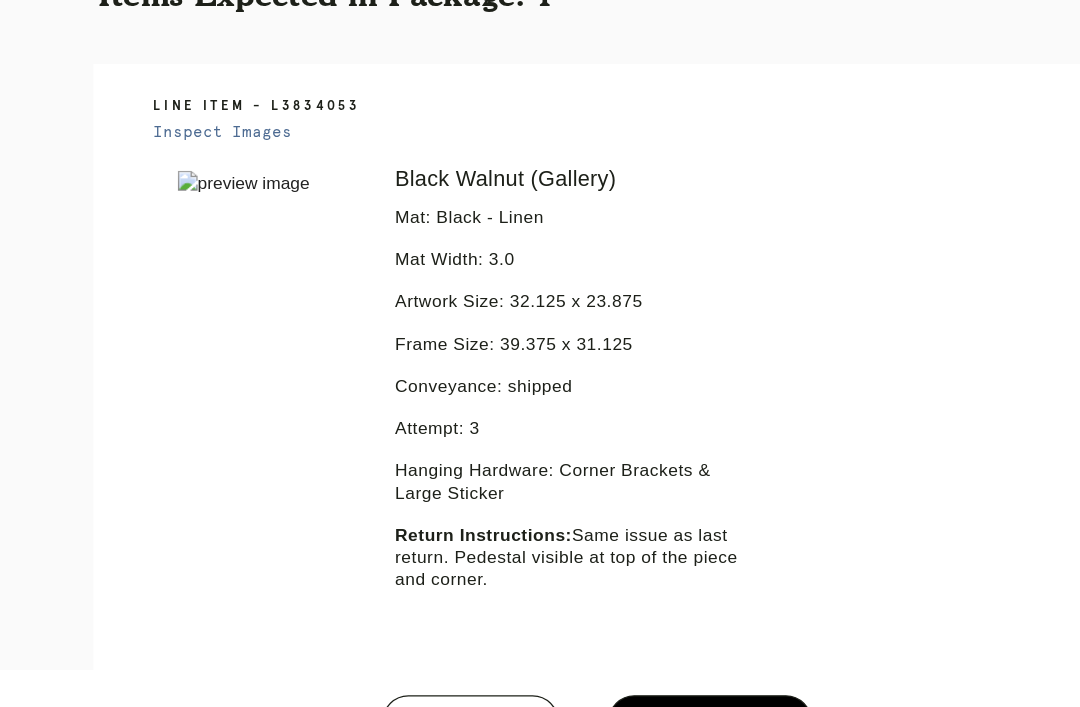 click on "Orders" at bounding box center [438, 667] 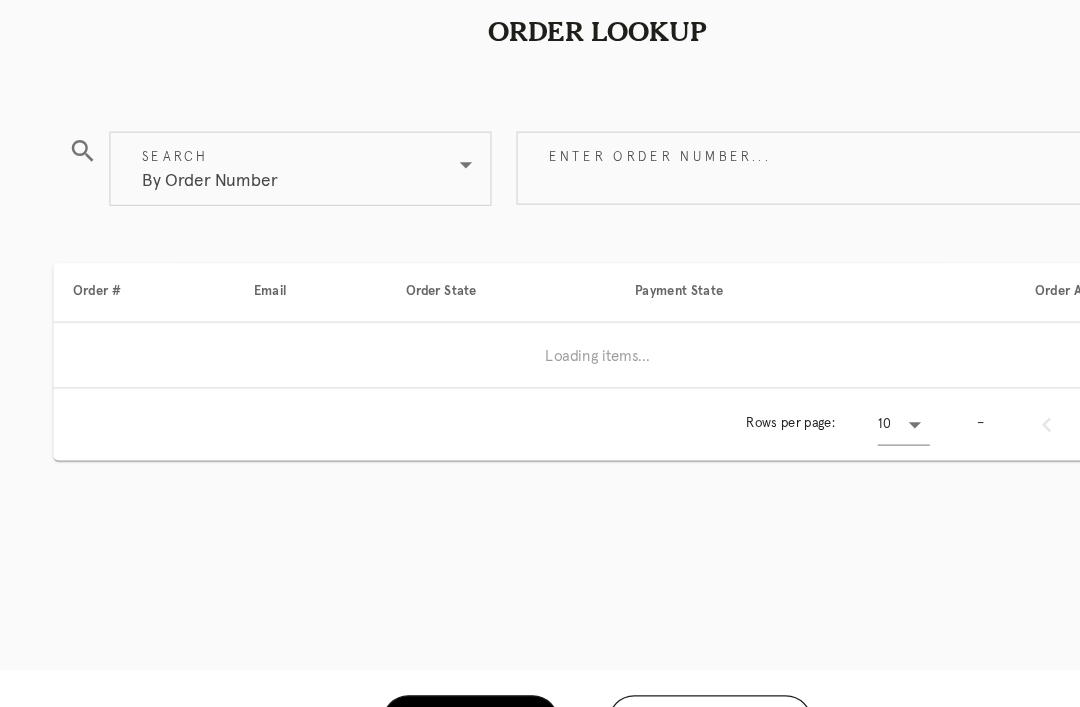 scroll, scrollTop: 64, scrollLeft: 0, axis: vertical 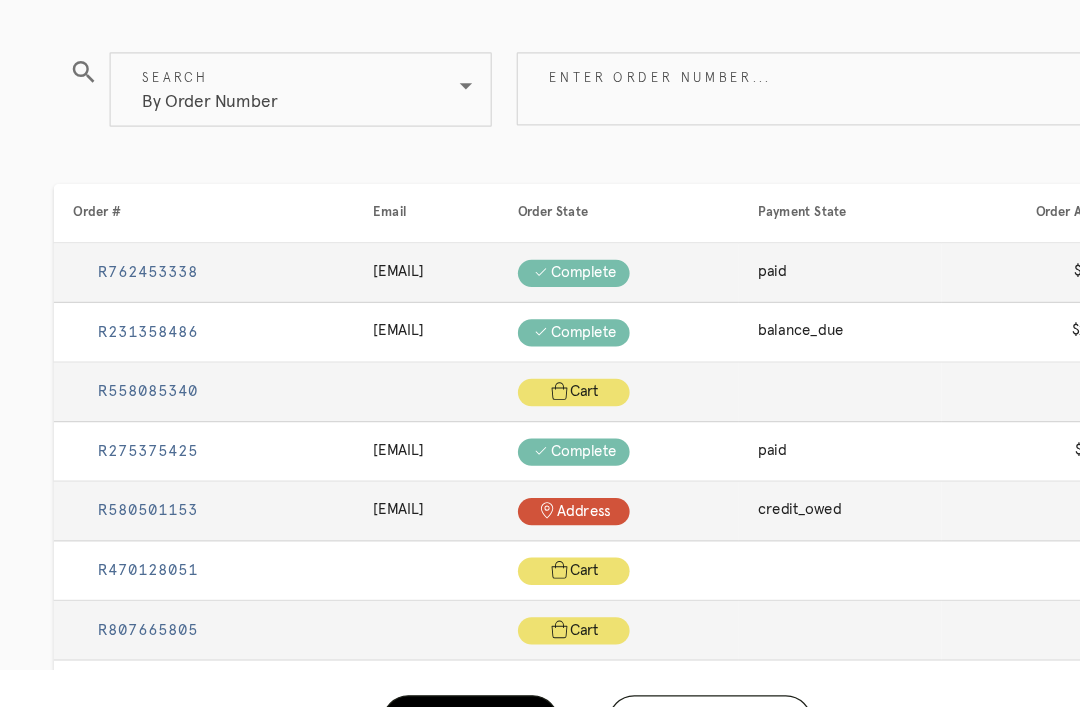 click on "Receiving" at bounding box center [631, 667] 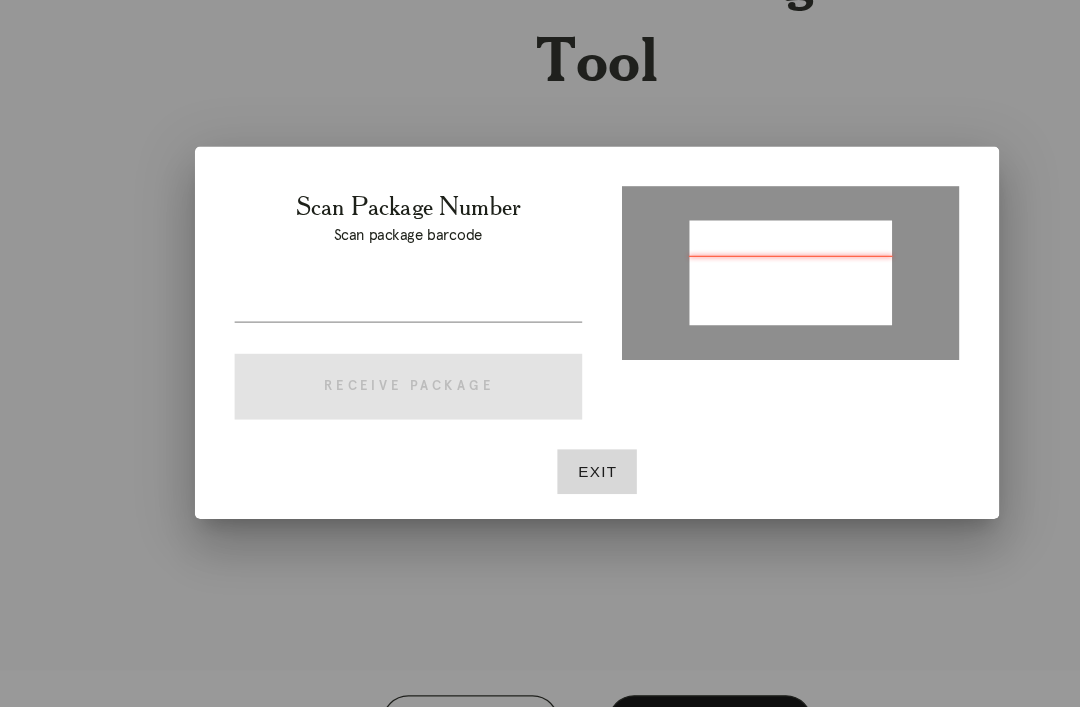 type on "P659020046157997" 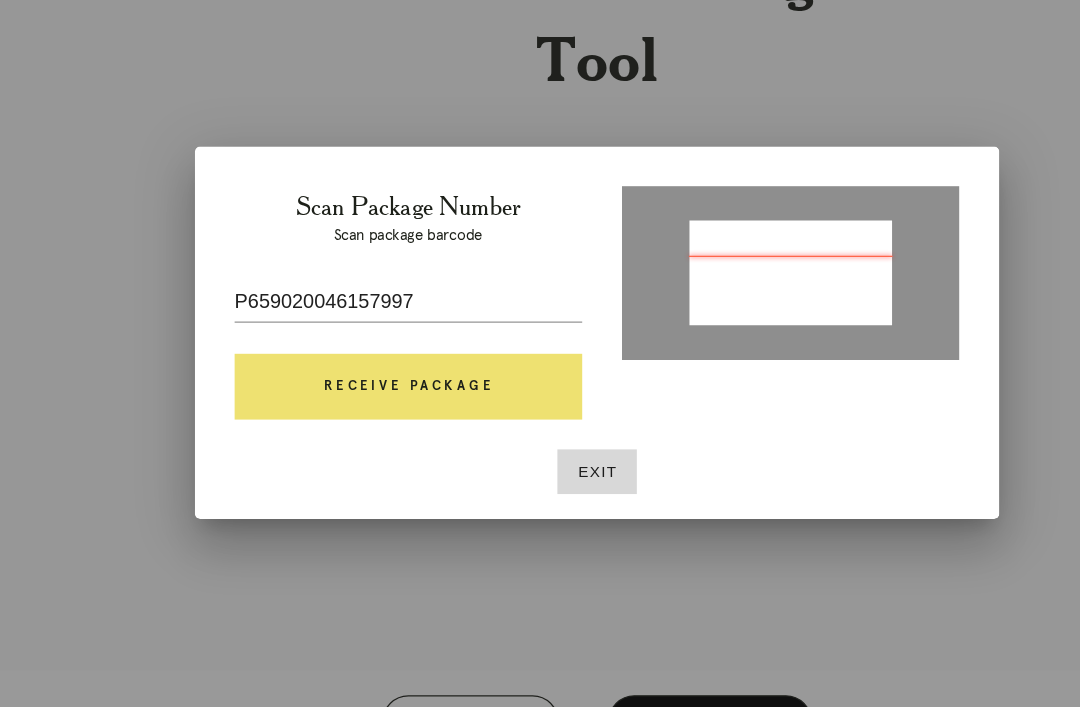 click on "Receive Package" at bounding box center (388, 398) 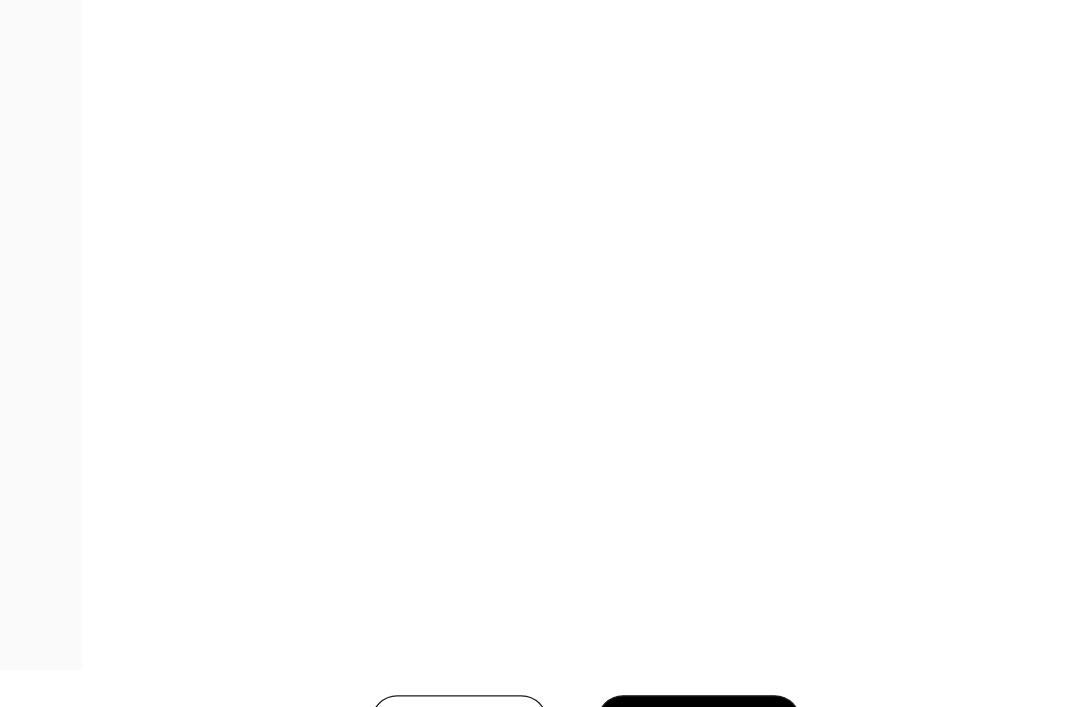 scroll, scrollTop: 922, scrollLeft: 0, axis: vertical 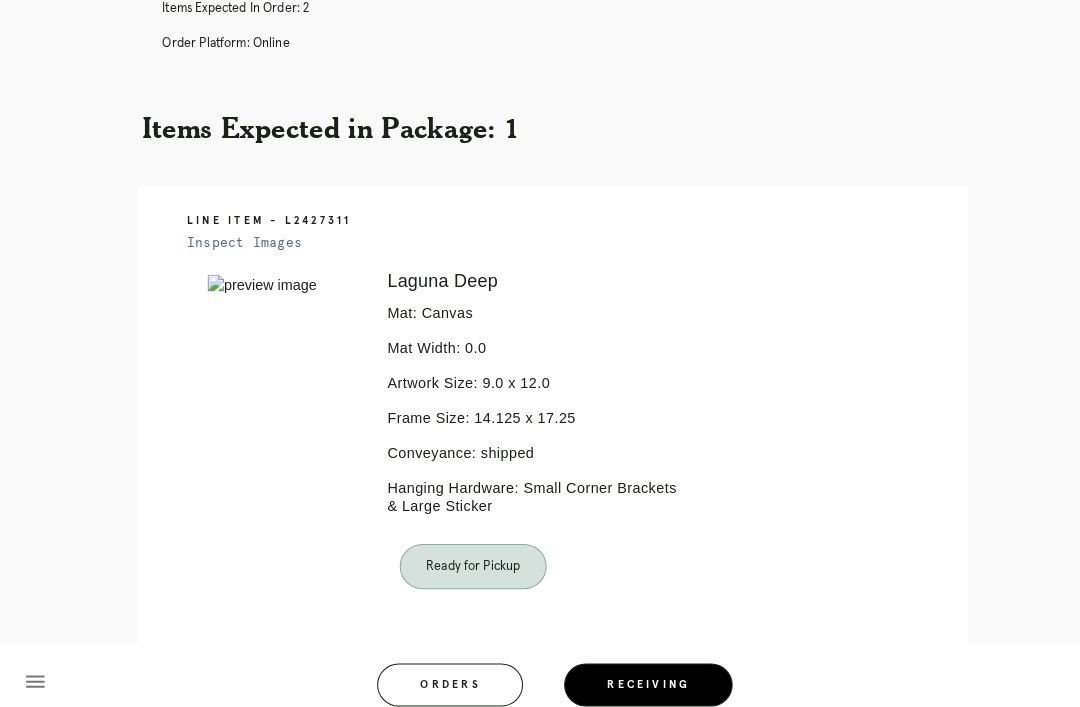 click on "Orders" at bounding box center (438, 667) 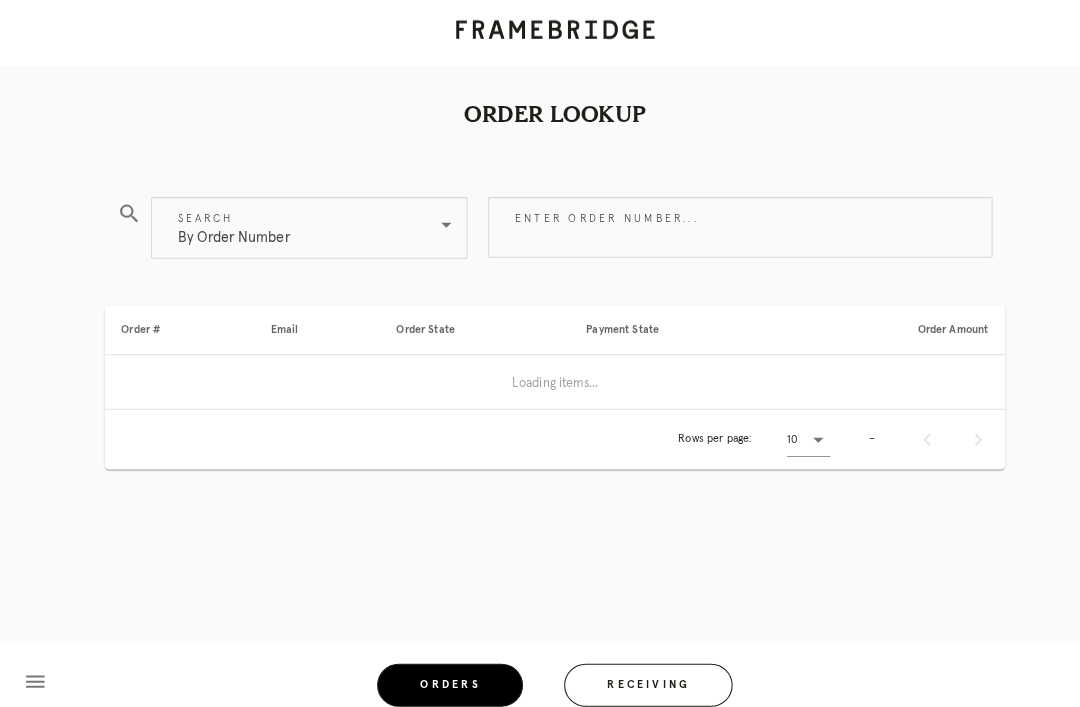 scroll, scrollTop: 20, scrollLeft: 0, axis: vertical 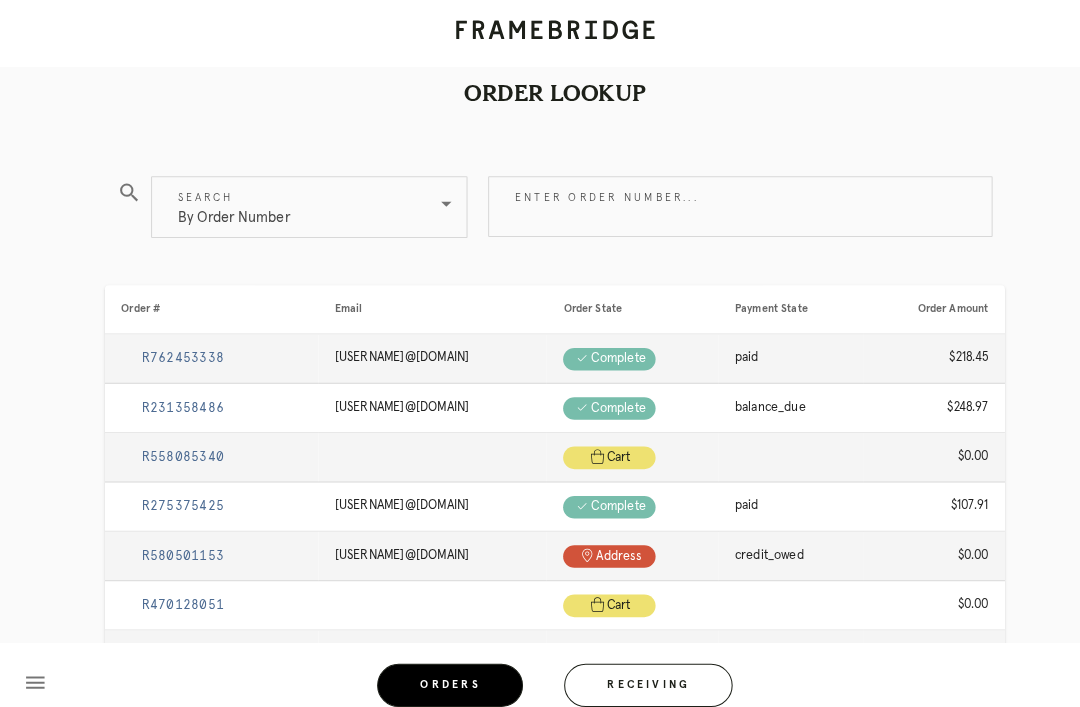 click on "Receiving" at bounding box center [631, 667] 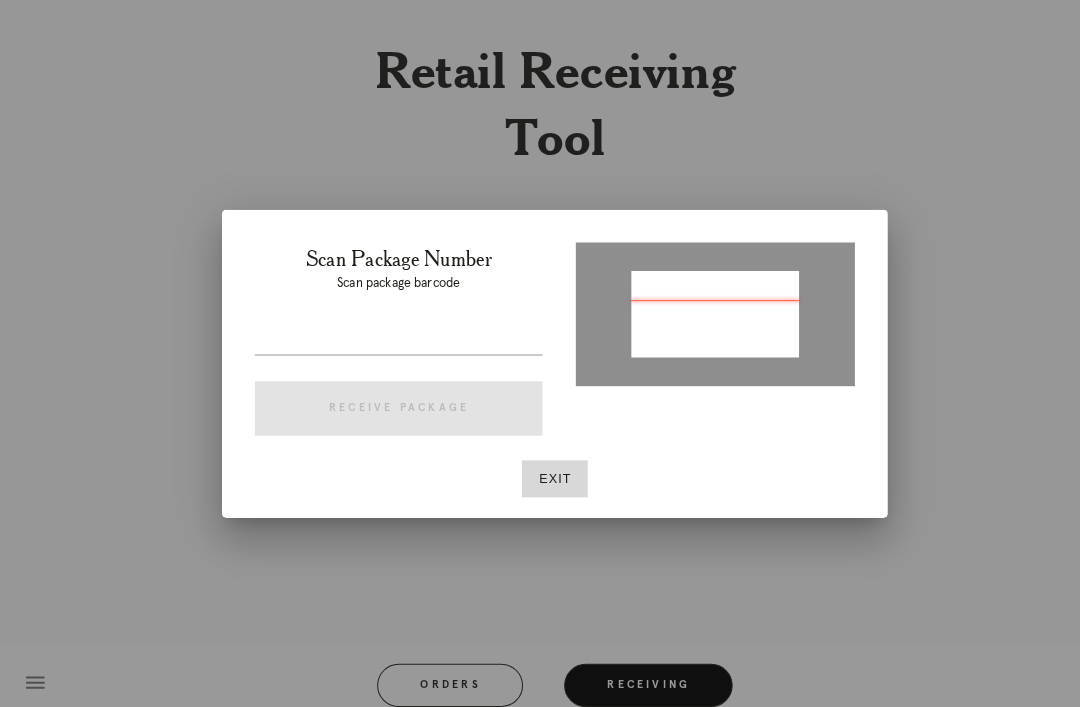 click at bounding box center (388, 329) 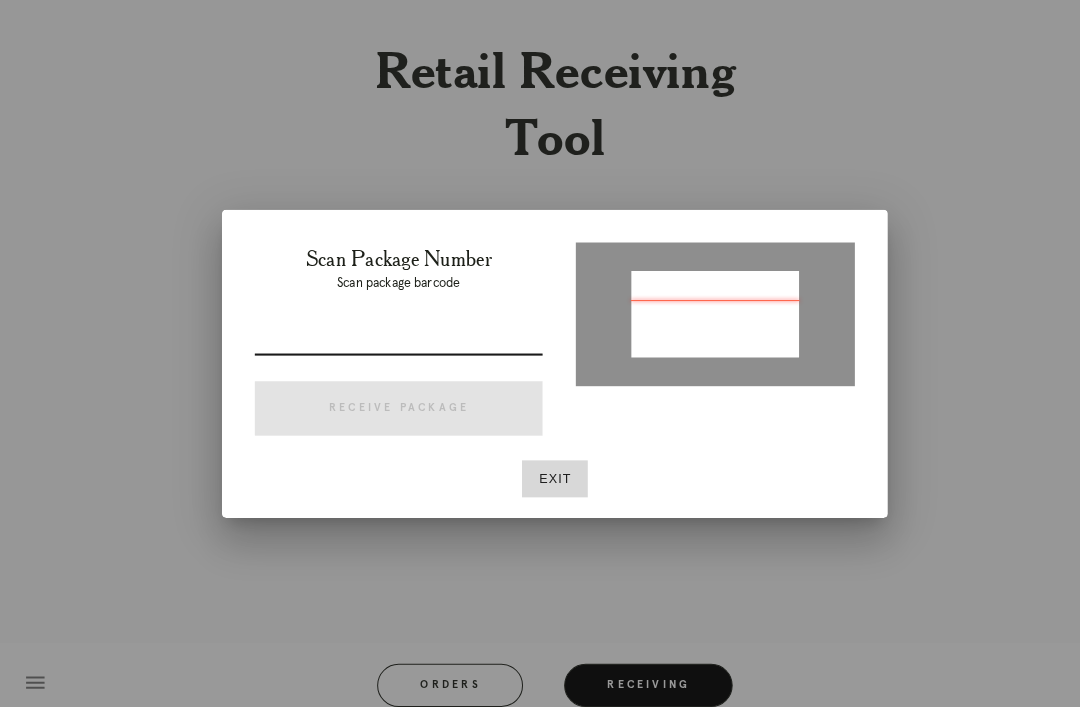 scroll, scrollTop: 20, scrollLeft: 0, axis: vertical 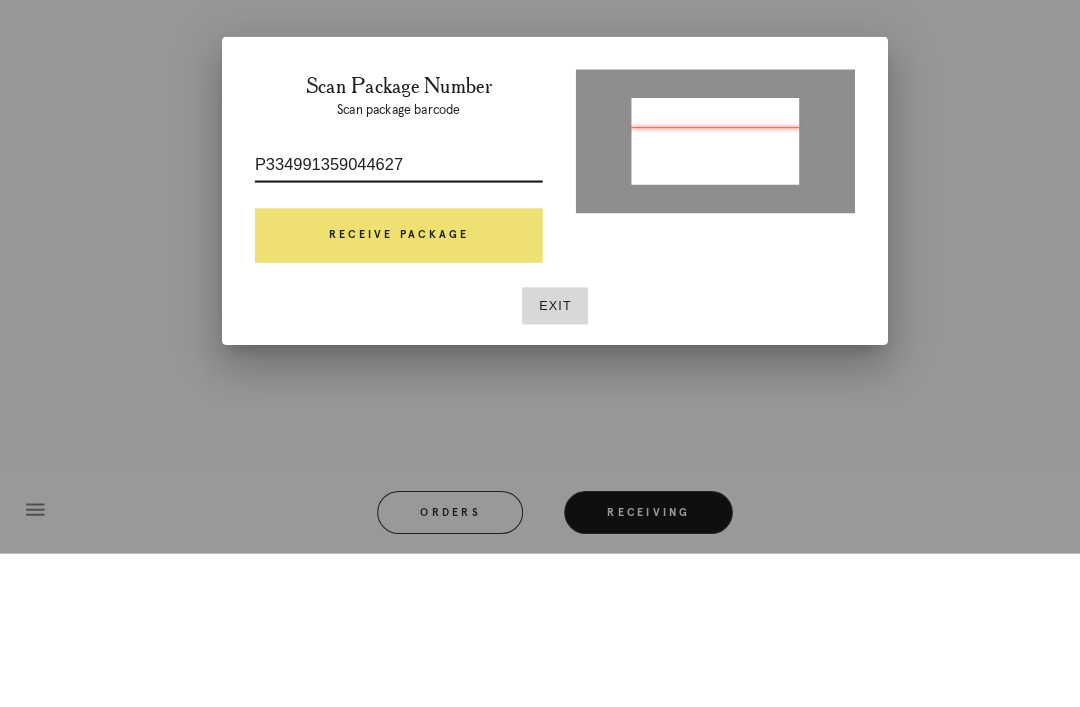 type on "P334991359044627" 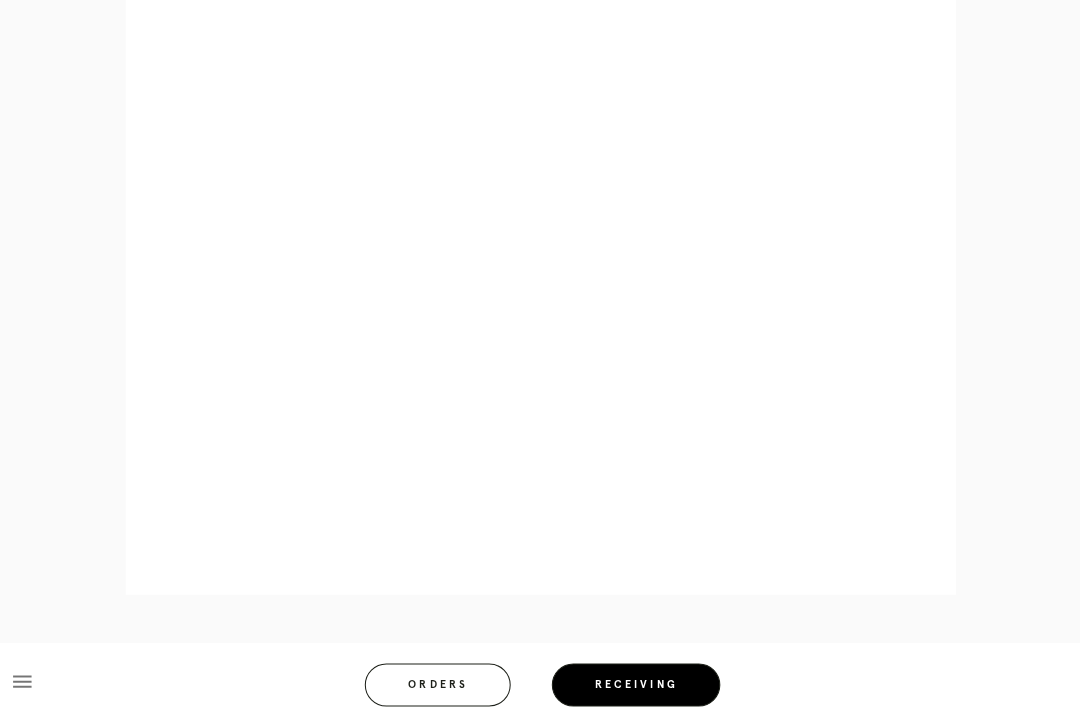 scroll, scrollTop: 1034, scrollLeft: 0, axis: vertical 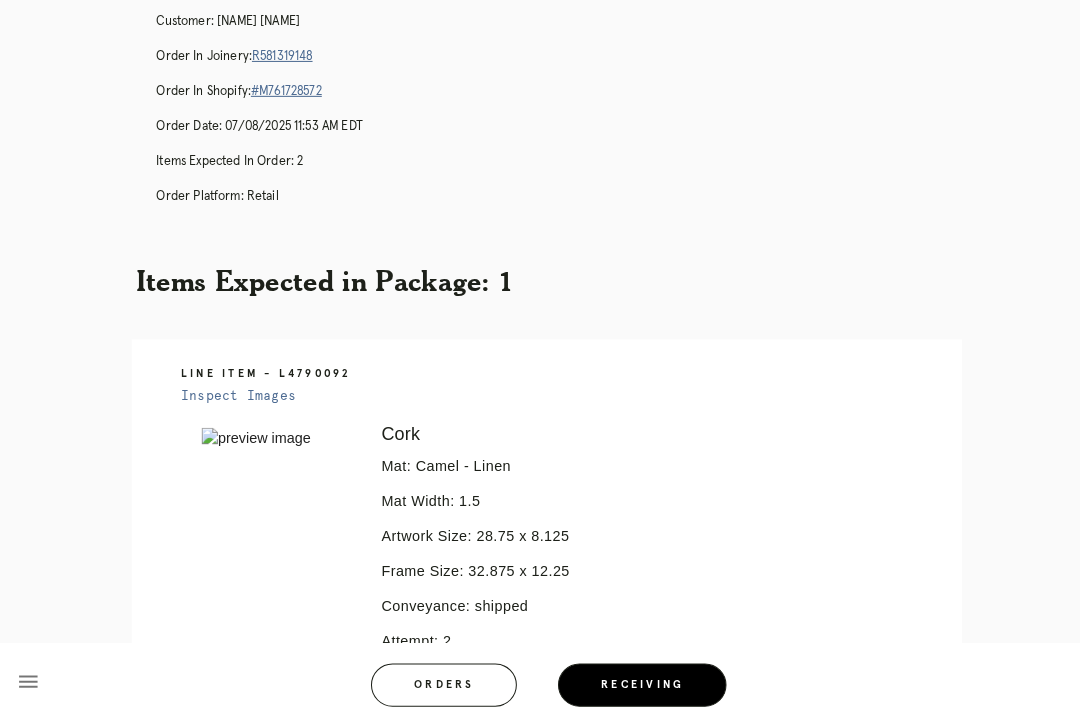 click on "#M761728572" at bounding box center (284, 89) 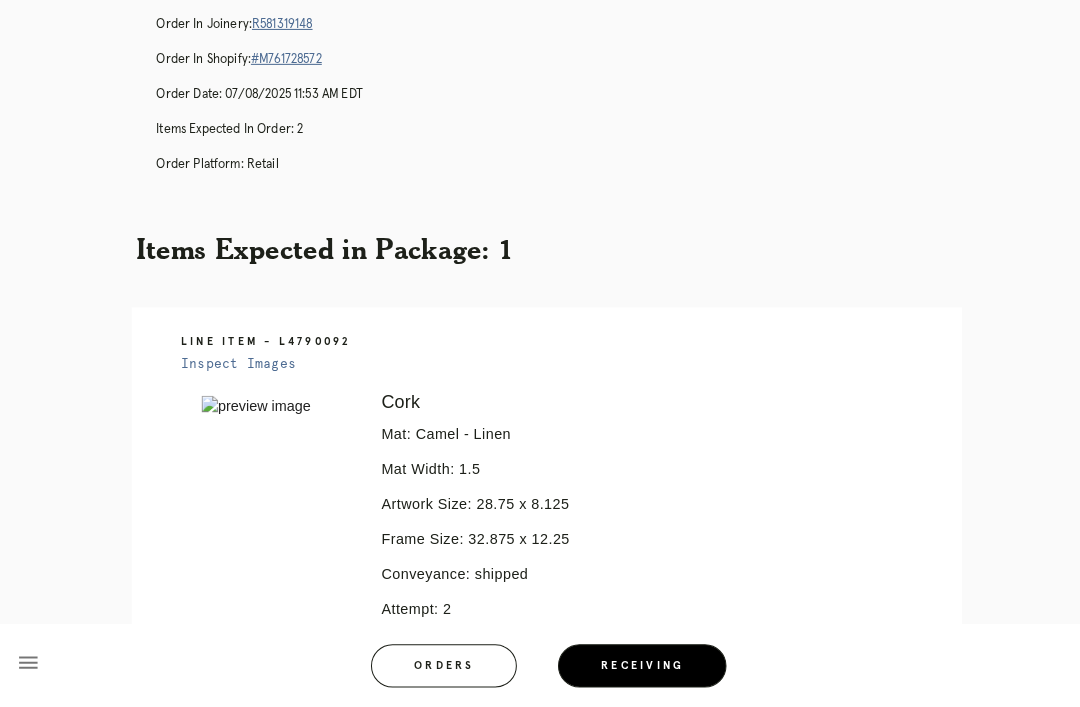 click on "R581319148" at bounding box center [280, 42] 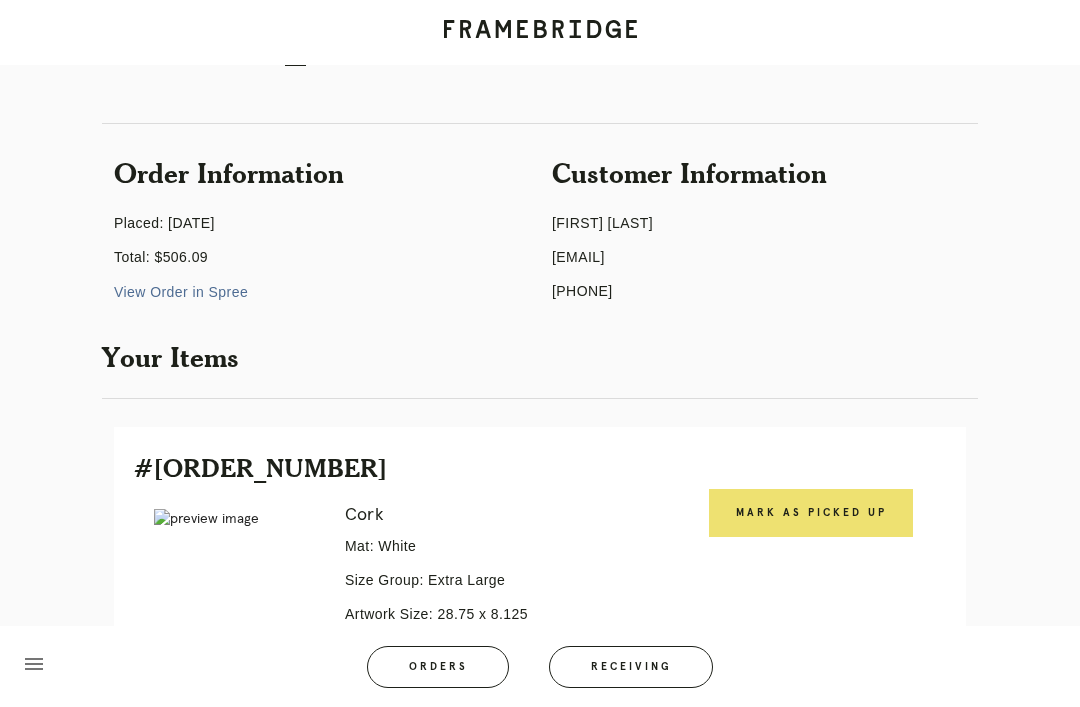 scroll, scrollTop: 184, scrollLeft: 0, axis: vertical 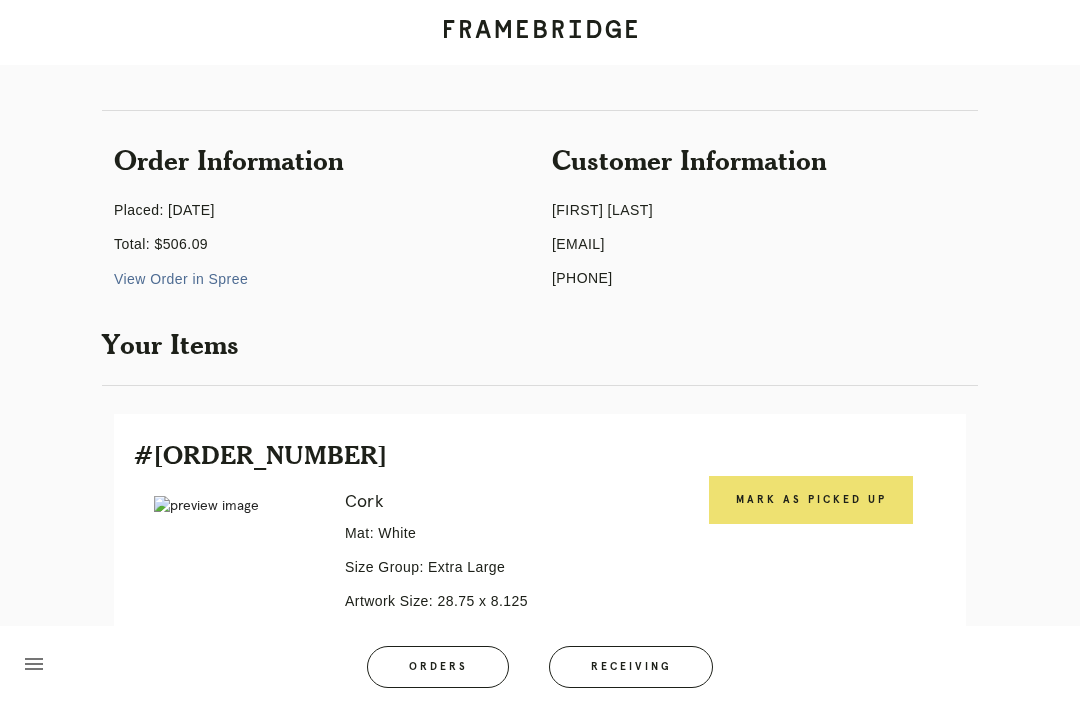 click on "Orders" at bounding box center [438, 667] 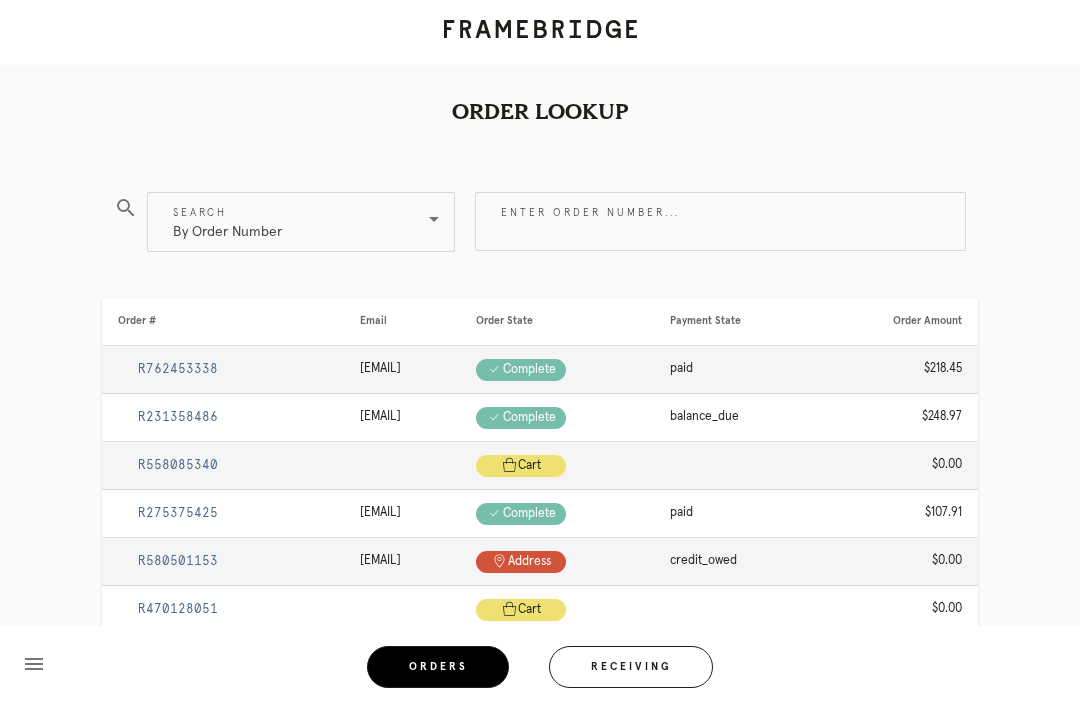 click on "Receiving" at bounding box center [631, 667] 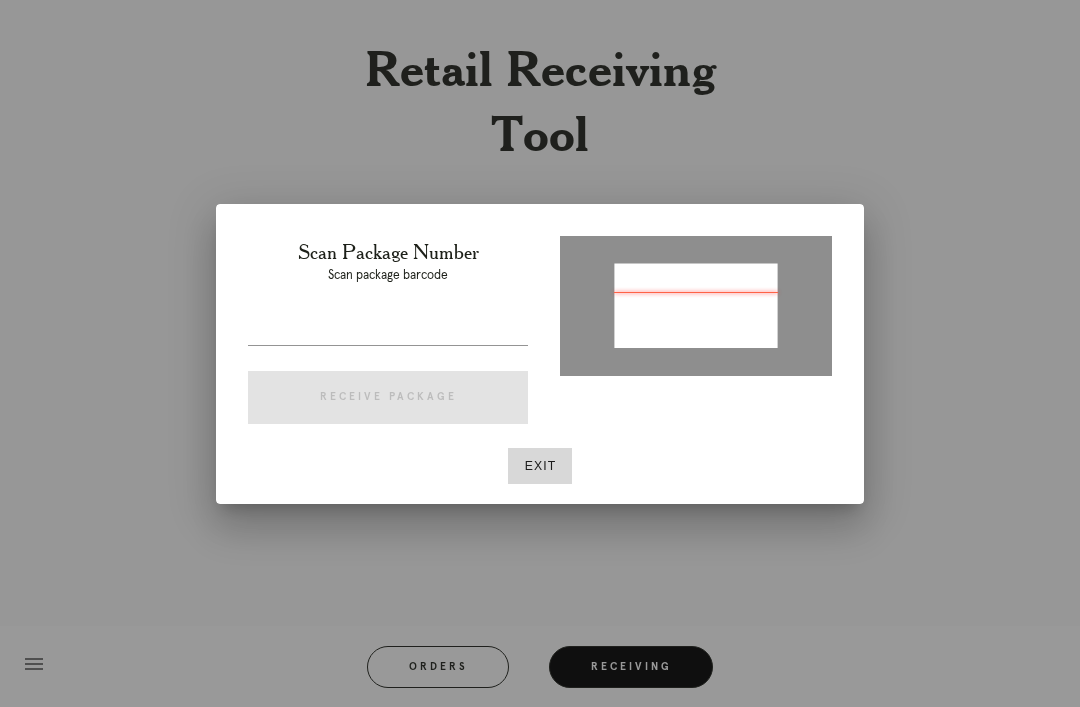 type on "[TRACKING_NUMBER]" 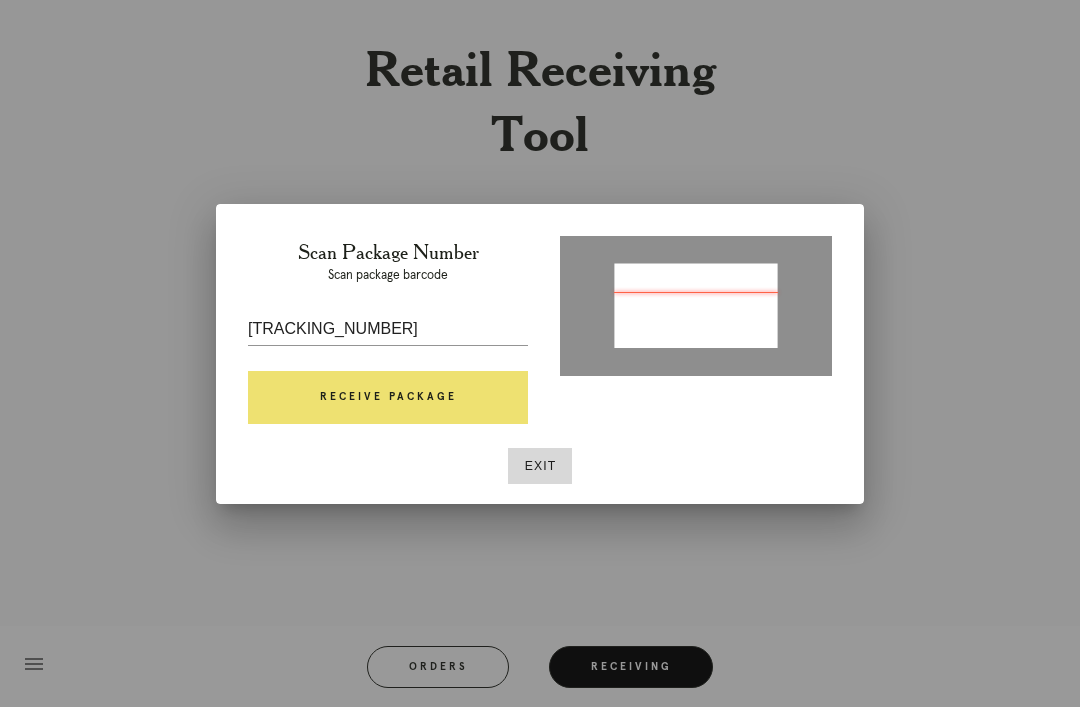 click on "Receive Package" at bounding box center [388, 398] 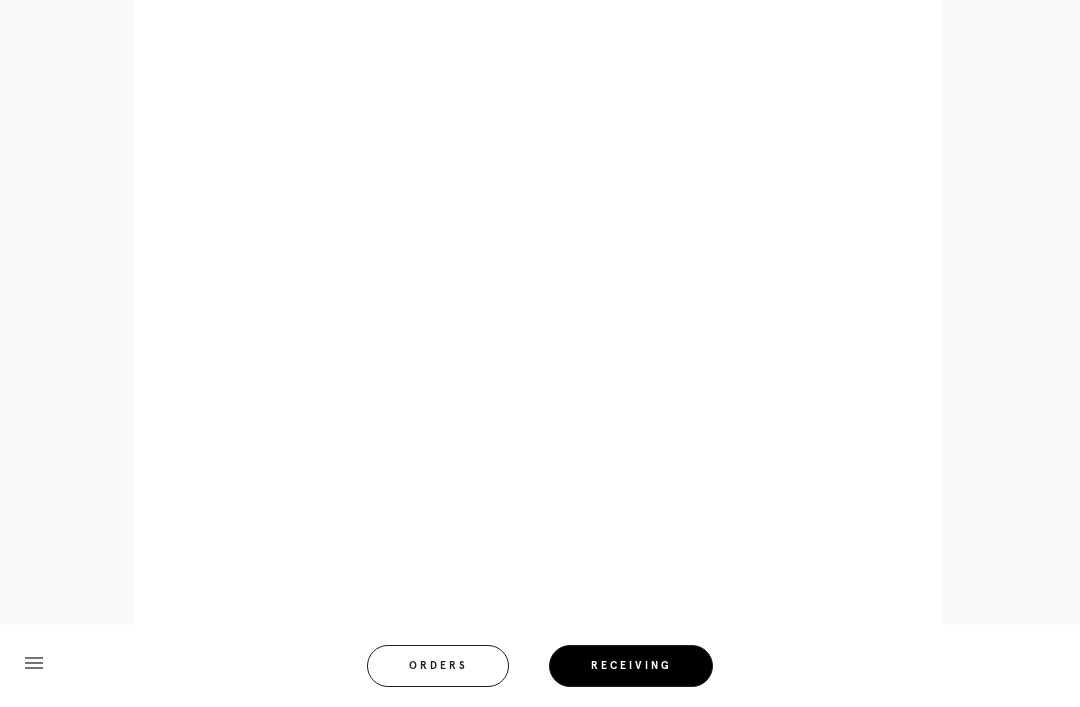 scroll, scrollTop: 998, scrollLeft: 0, axis: vertical 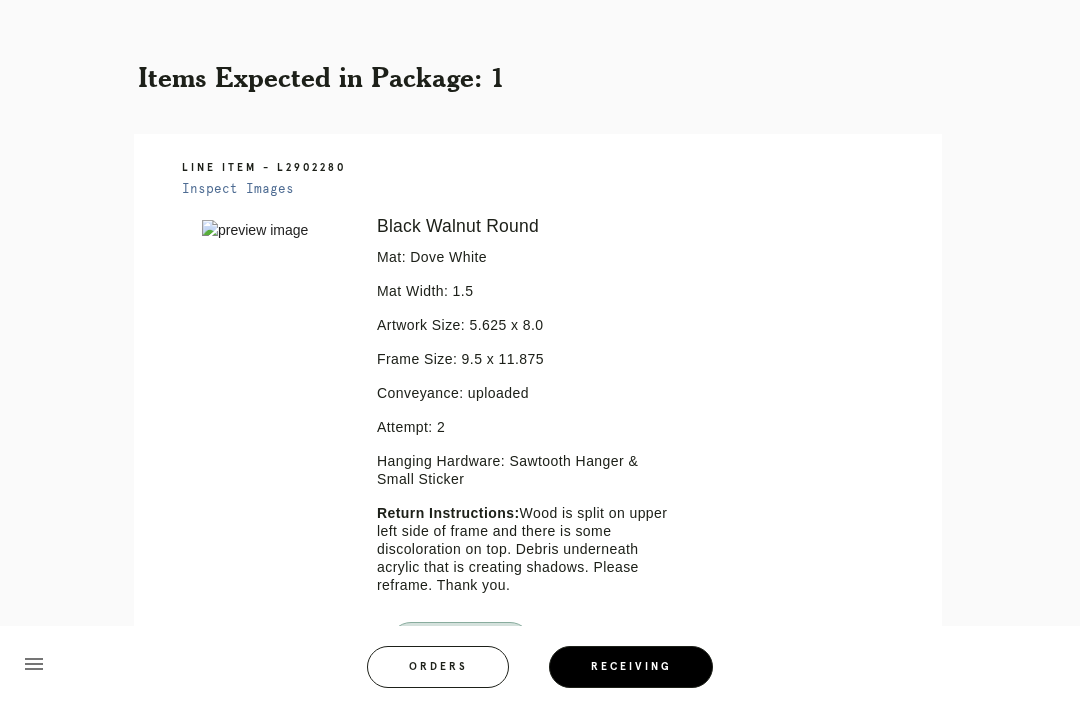click on "Orders" at bounding box center [438, 667] 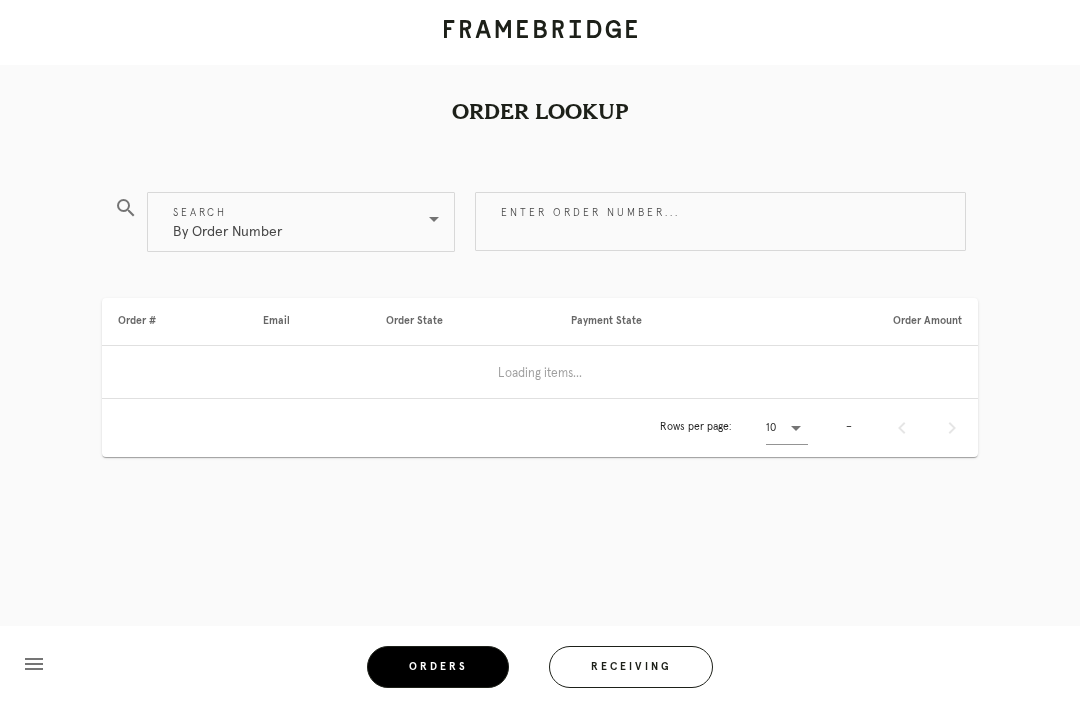 scroll, scrollTop: 0, scrollLeft: 0, axis: both 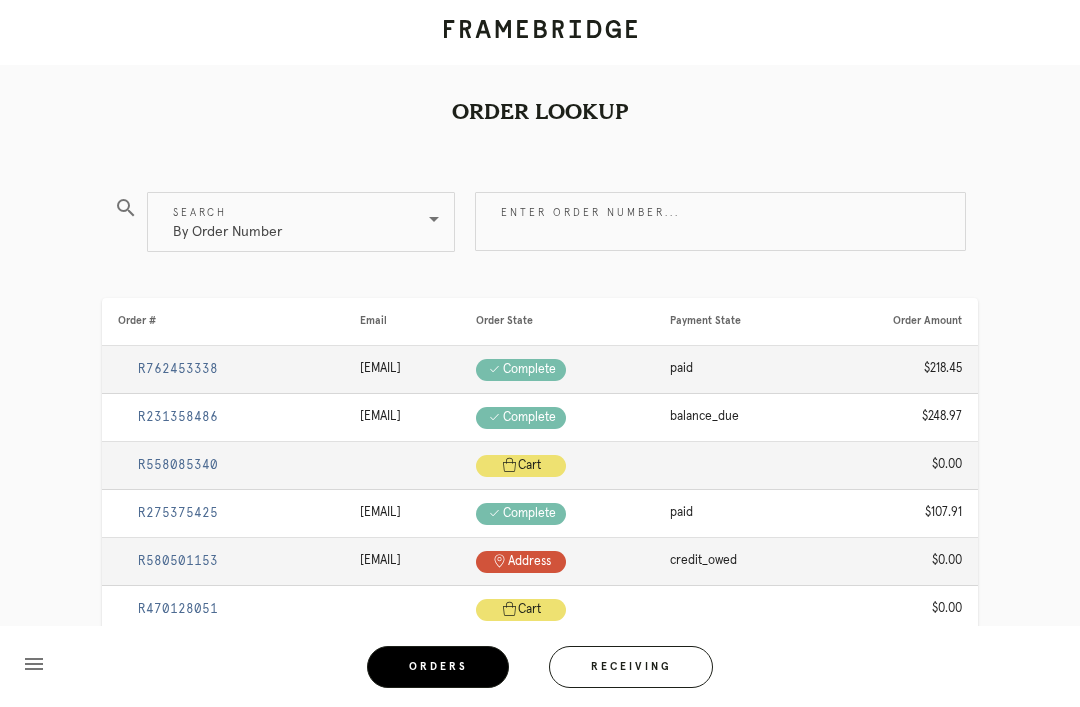 click on "Receiving" at bounding box center (631, 667) 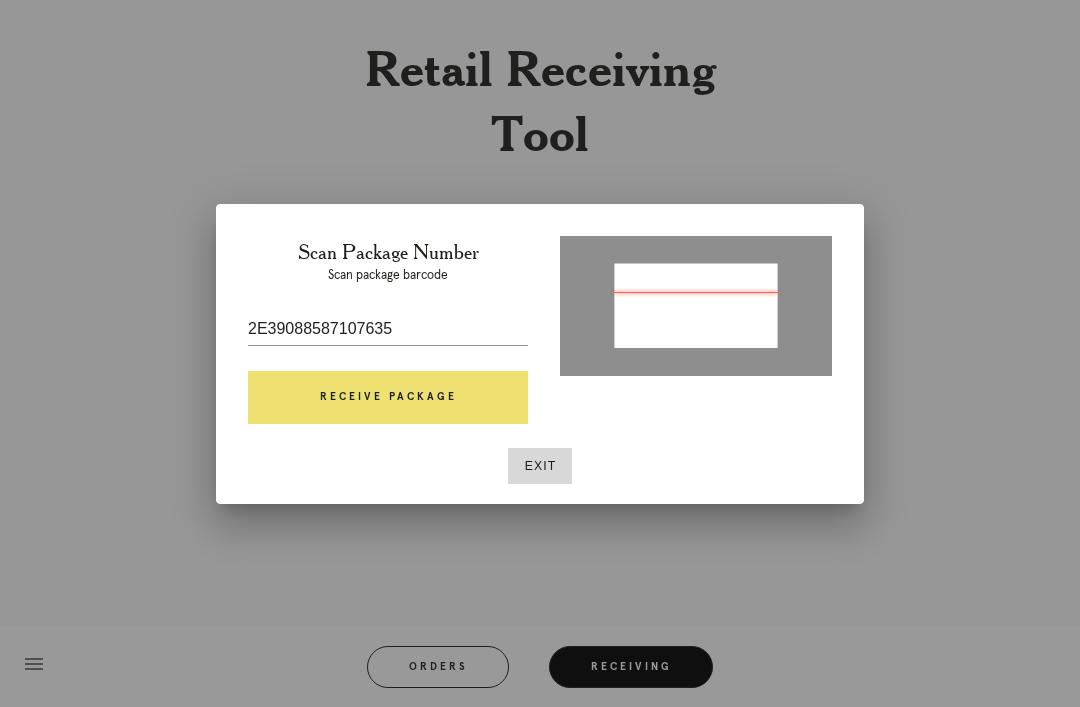type on "P639088587107635" 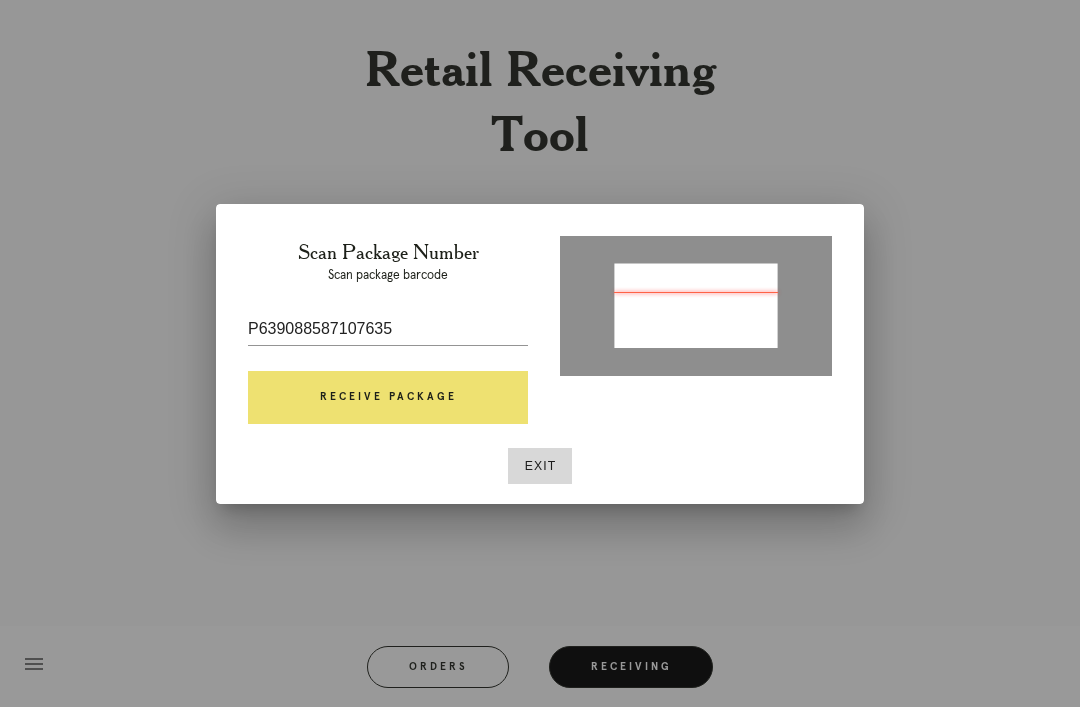 click on "Receive Package" at bounding box center (388, 398) 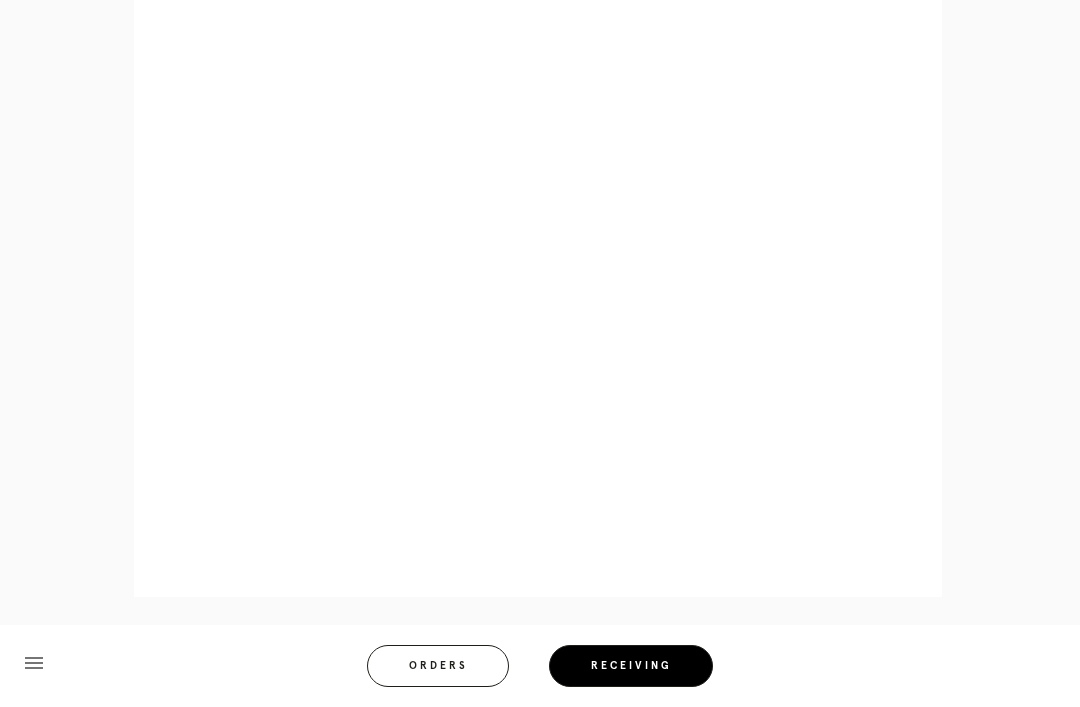scroll, scrollTop: 1116, scrollLeft: 0, axis: vertical 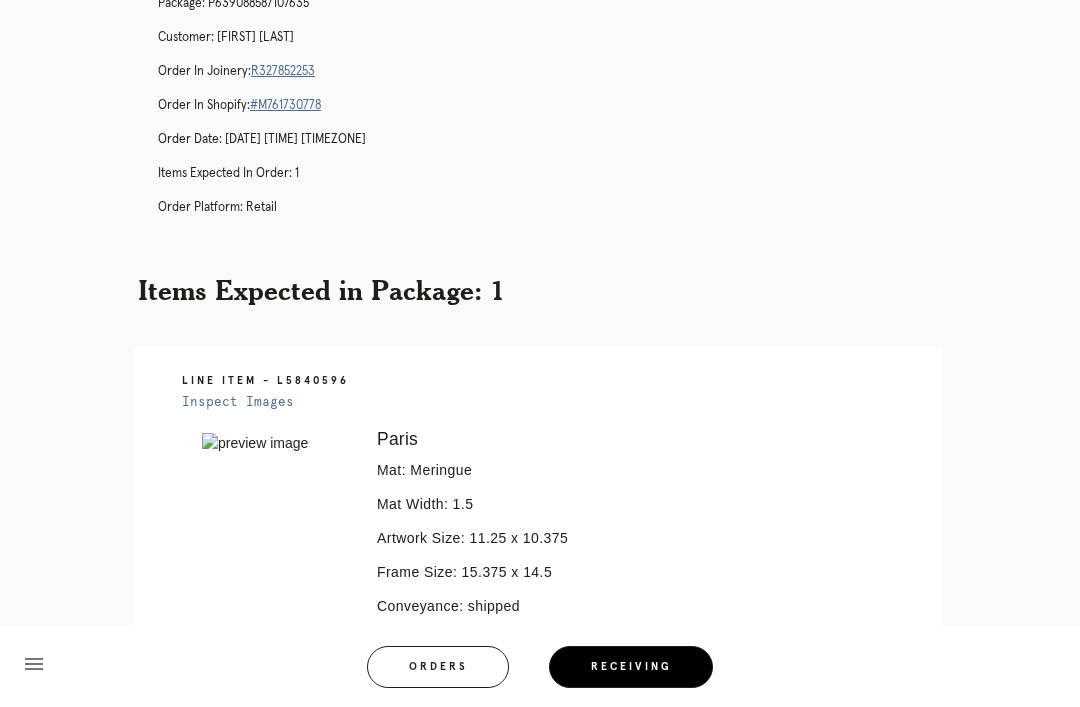 click on "R327852253" at bounding box center [283, 71] 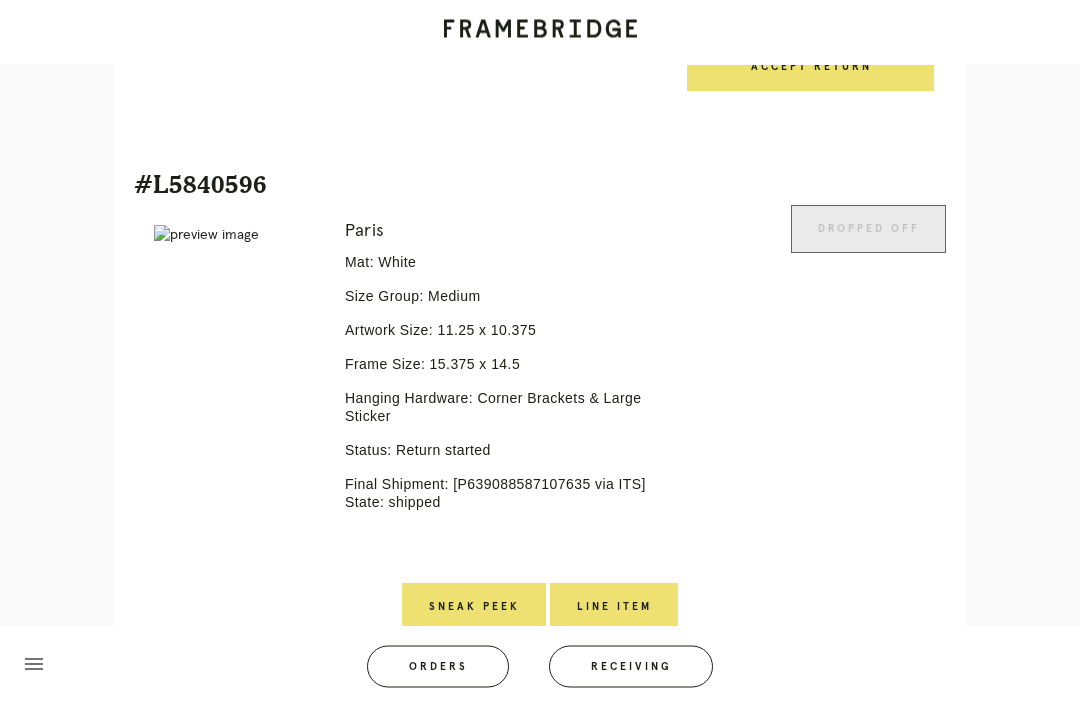 scroll, scrollTop: 572, scrollLeft: 0, axis: vertical 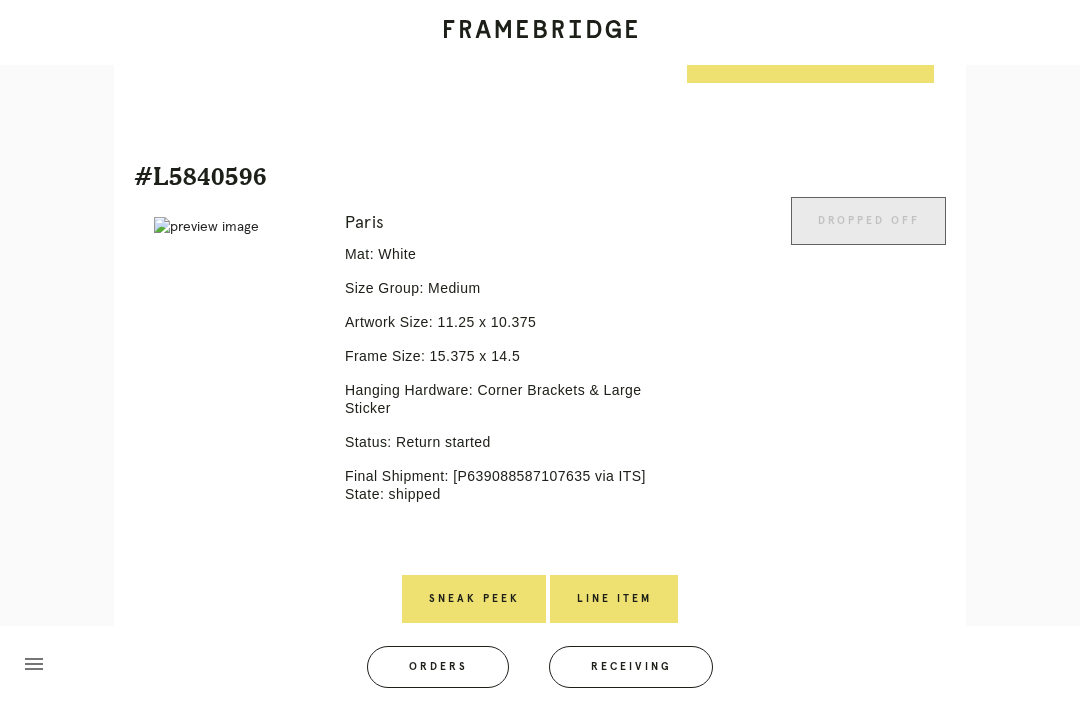 click on "Line Item" at bounding box center (614, 599) 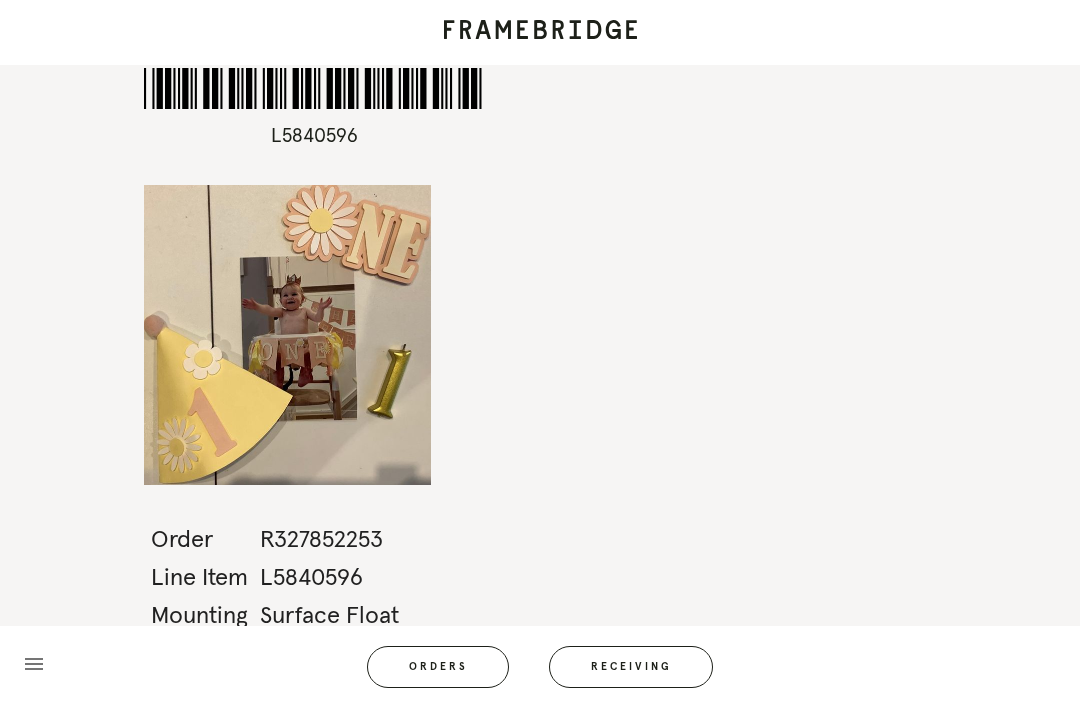 scroll, scrollTop: 64, scrollLeft: 0, axis: vertical 